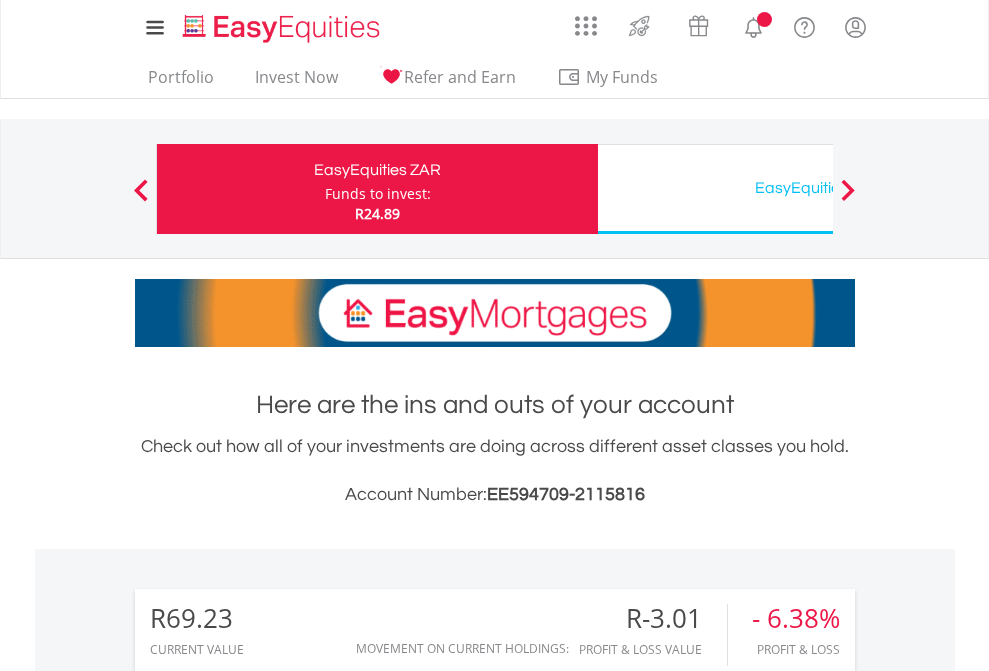 scroll, scrollTop: 0, scrollLeft: 0, axis: both 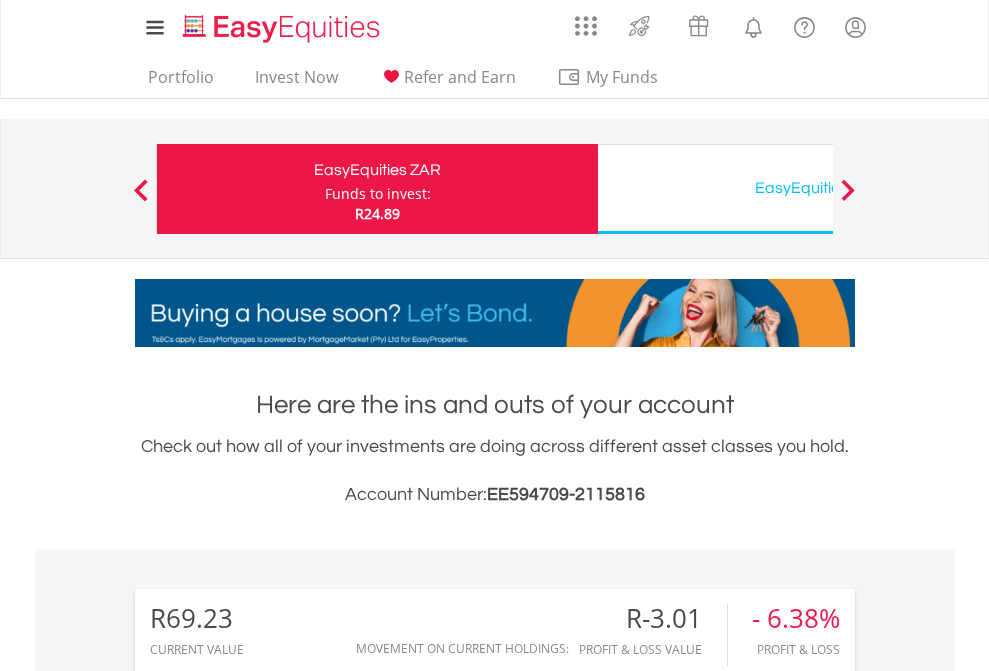click on "Funds to invest:" at bounding box center [378, 194] 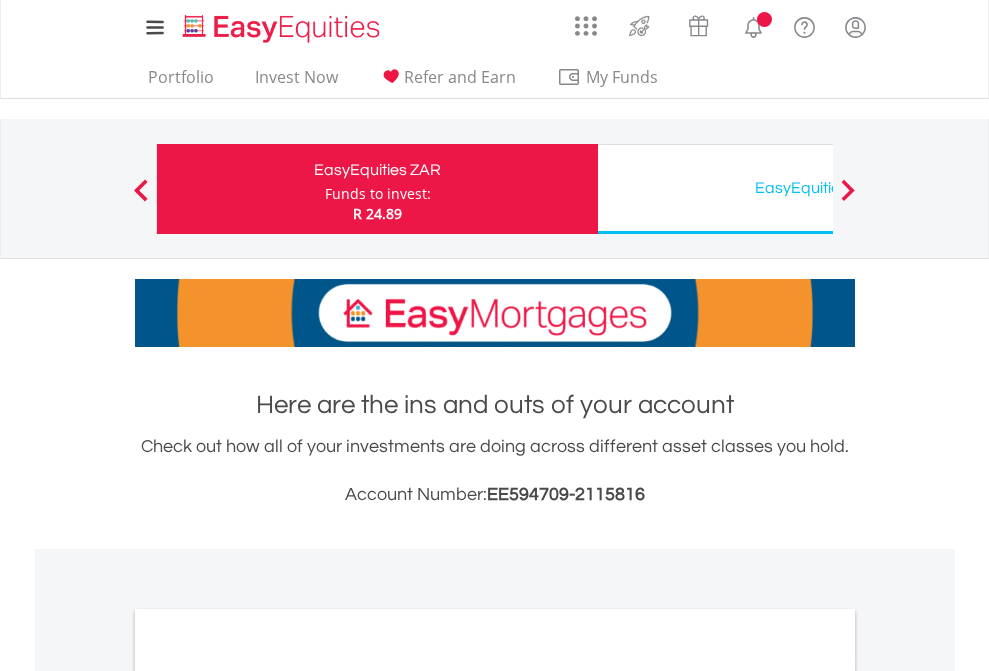 scroll, scrollTop: 0, scrollLeft: 0, axis: both 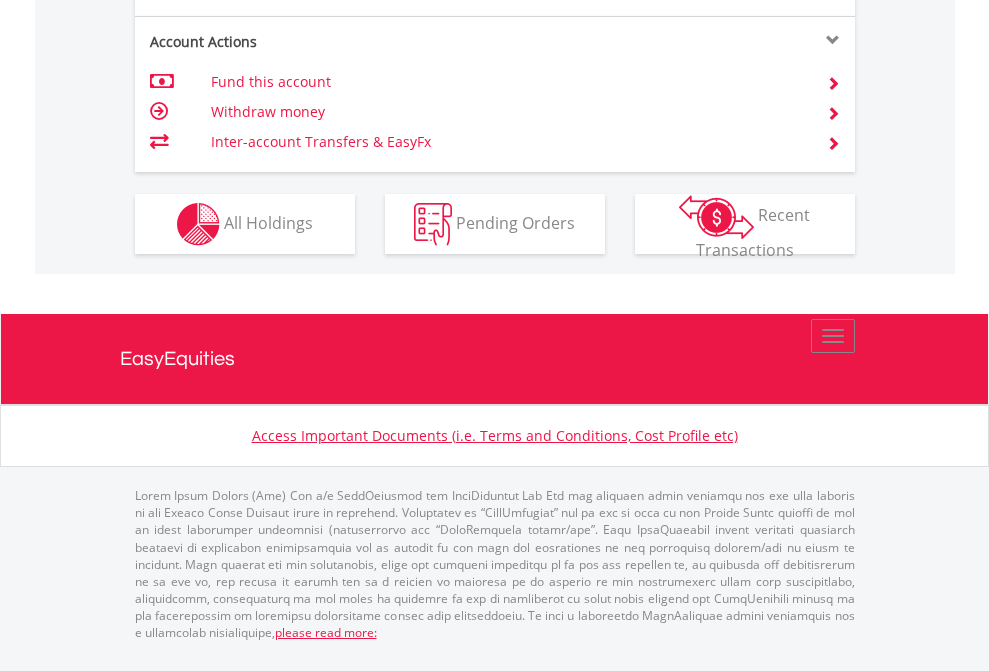 click on "Investment types" at bounding box center [706, -337] 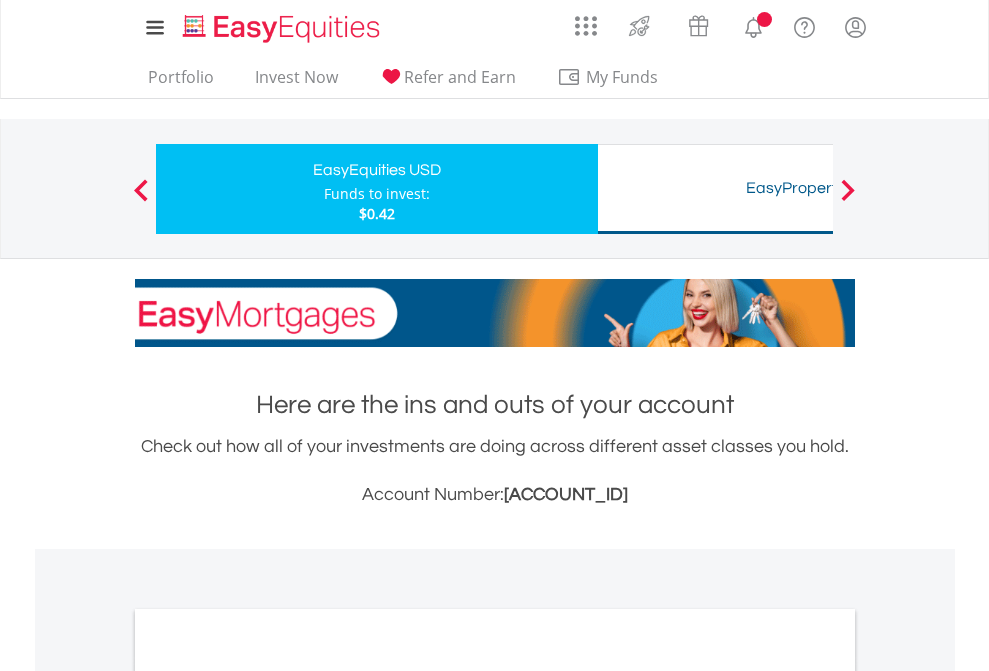 scroll, scrollTop: 0, scrollLeft: 0, axis: both 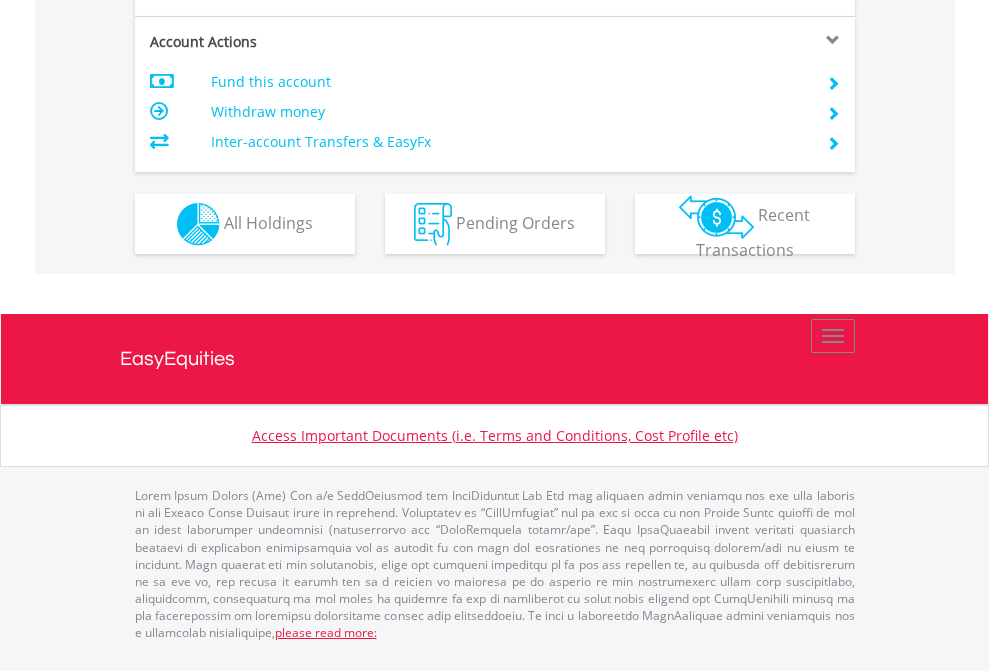 click on "Investment types" at bounding box center (706, -337) 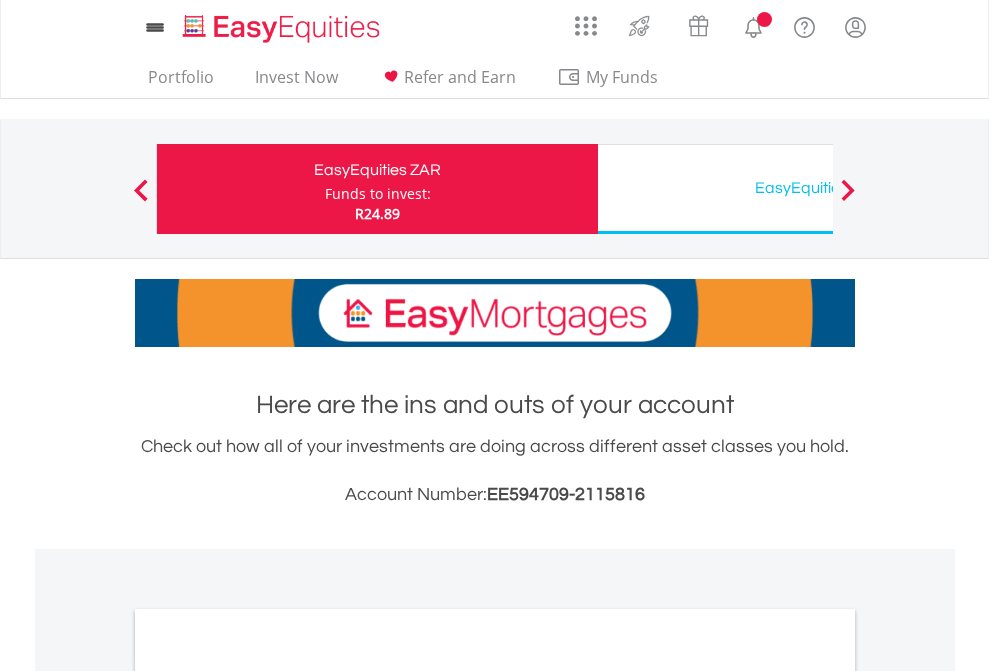 scroll, scrollTop: 0, scrollLeft: 0, axis: both 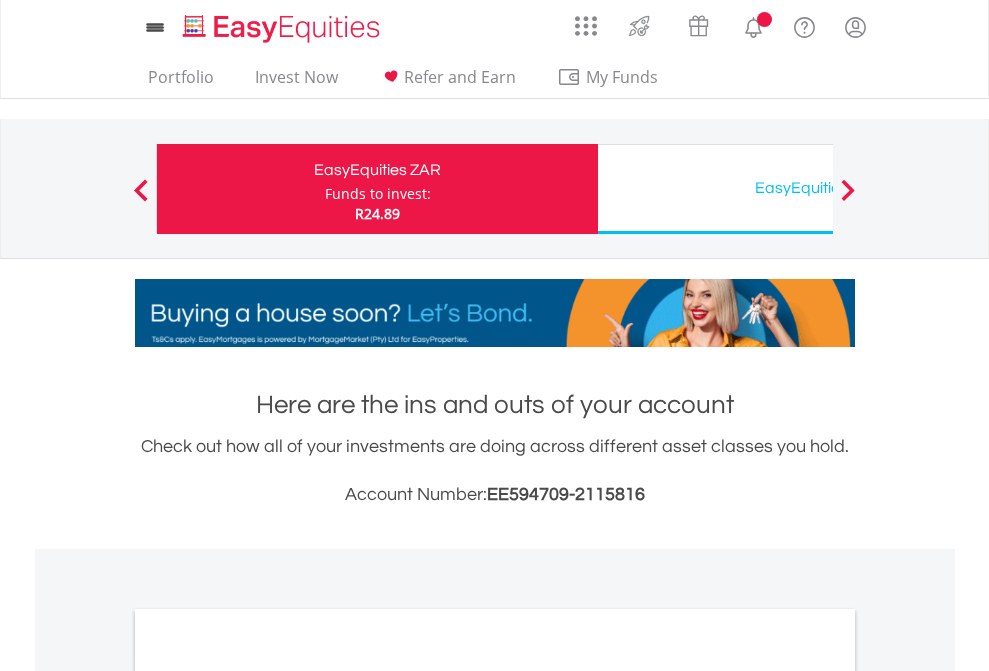 click on "All Holdings" at bounding box center [268, 1096] 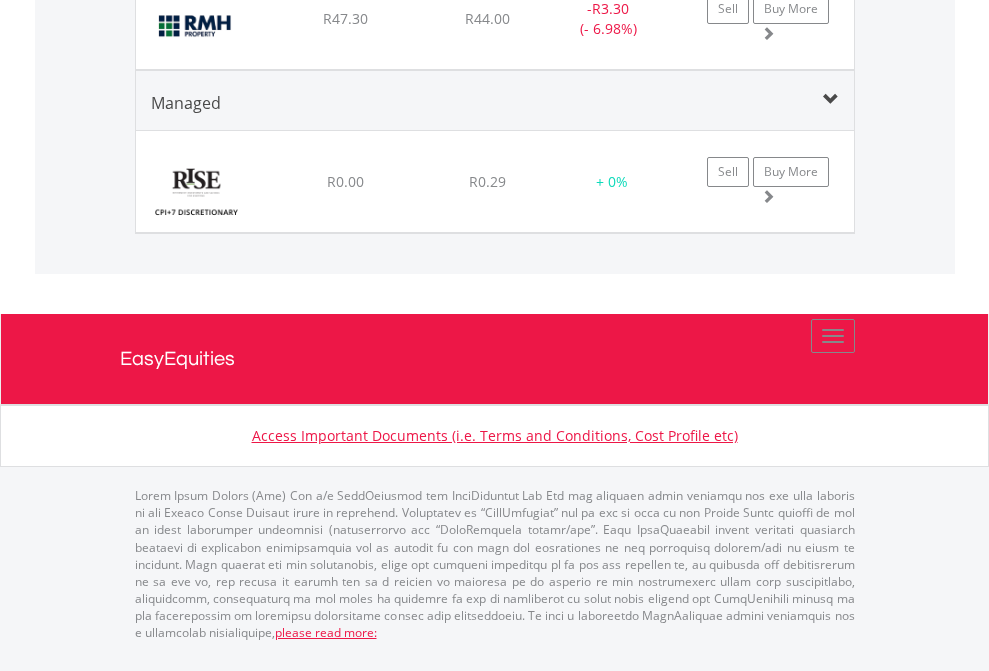 scroll, scrollTop: 2345, scrollLeft: 0, axis: vertical 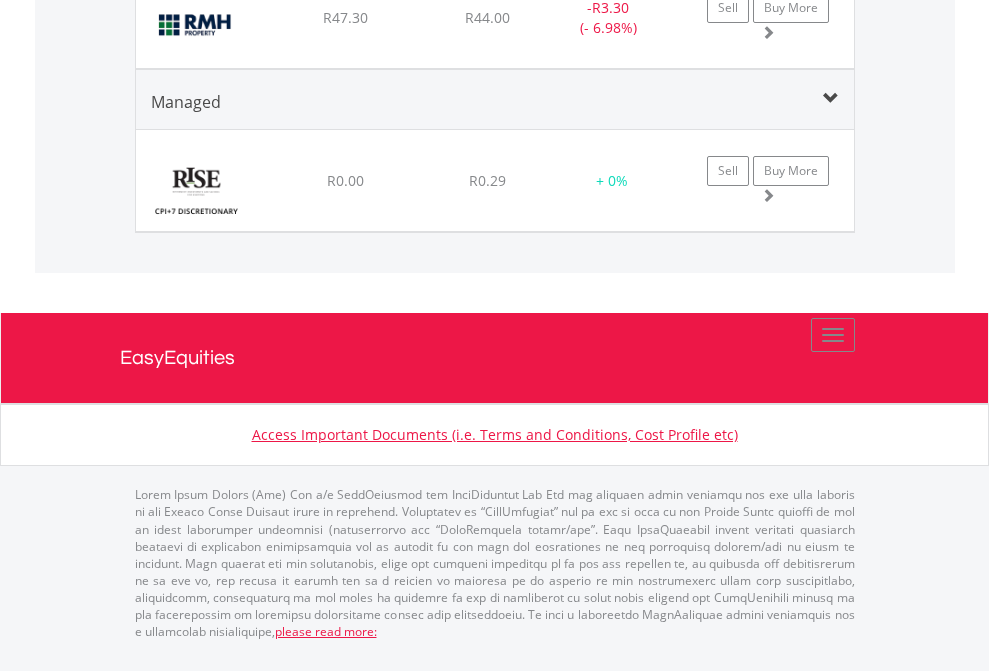 click on "EasyEquities USD" at bounding box center (818, -1622) 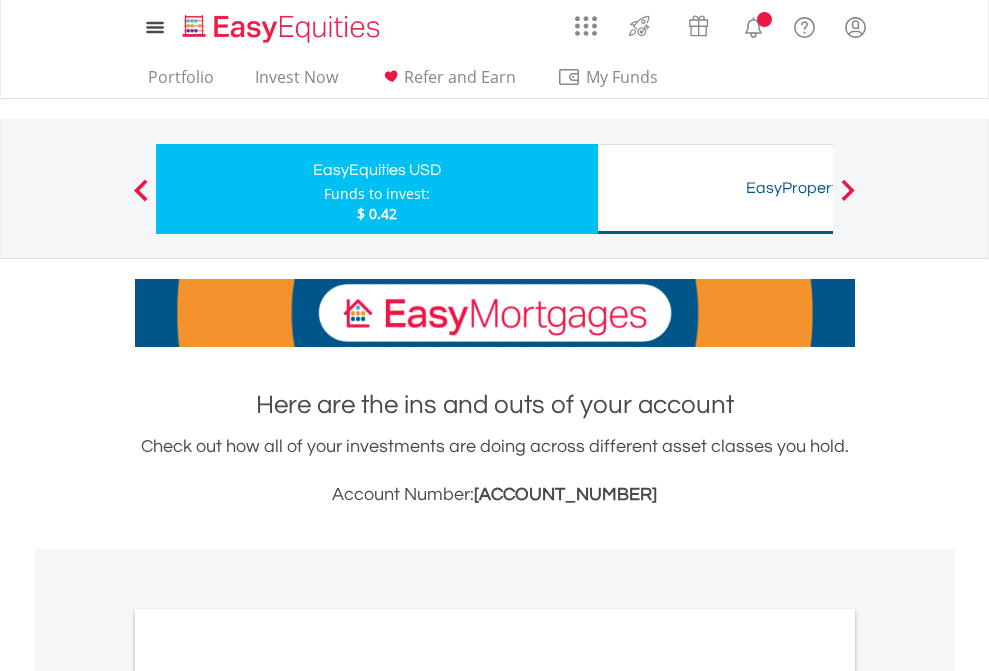 scroll, scrollTop: 0, scrollLeft: 0, axis: both 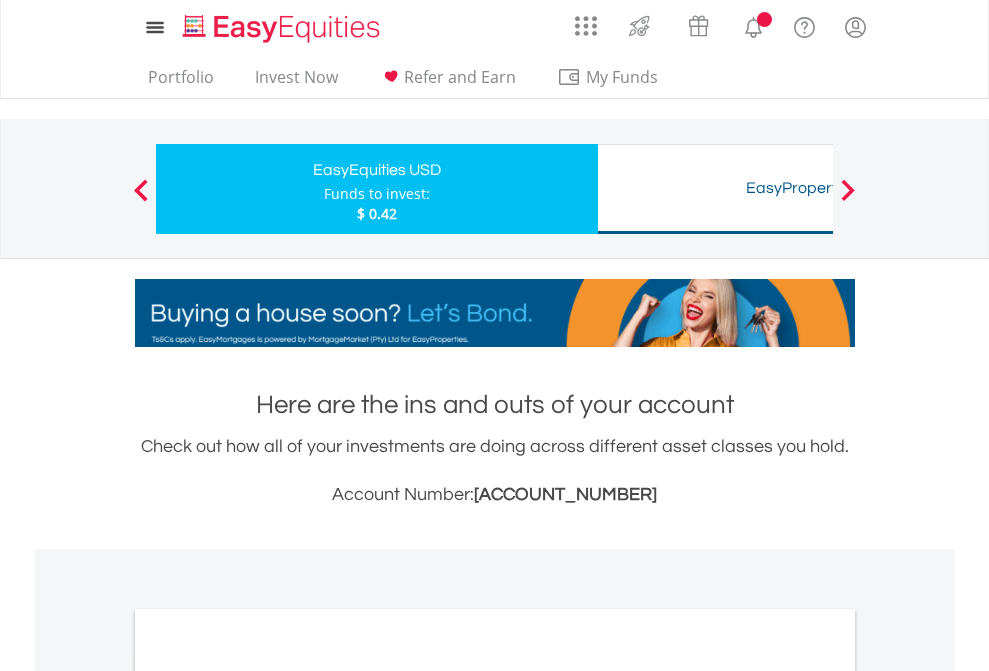 click on "All Holdings" at bounding box center [268, 1096] 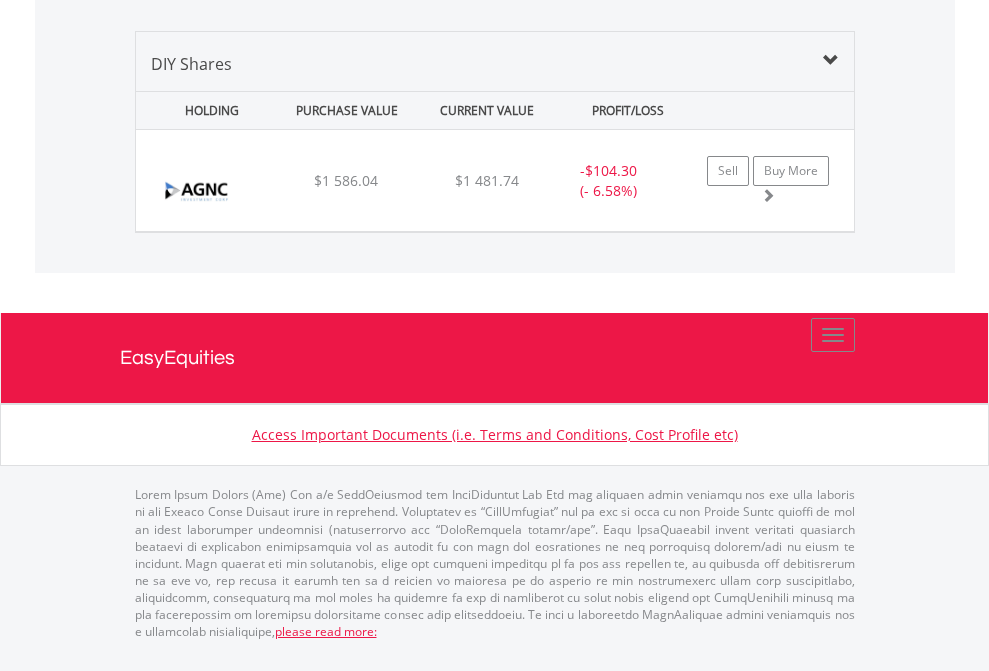 scroll, scrollTop: 2265, scrollLeft: 0, axis: vertical 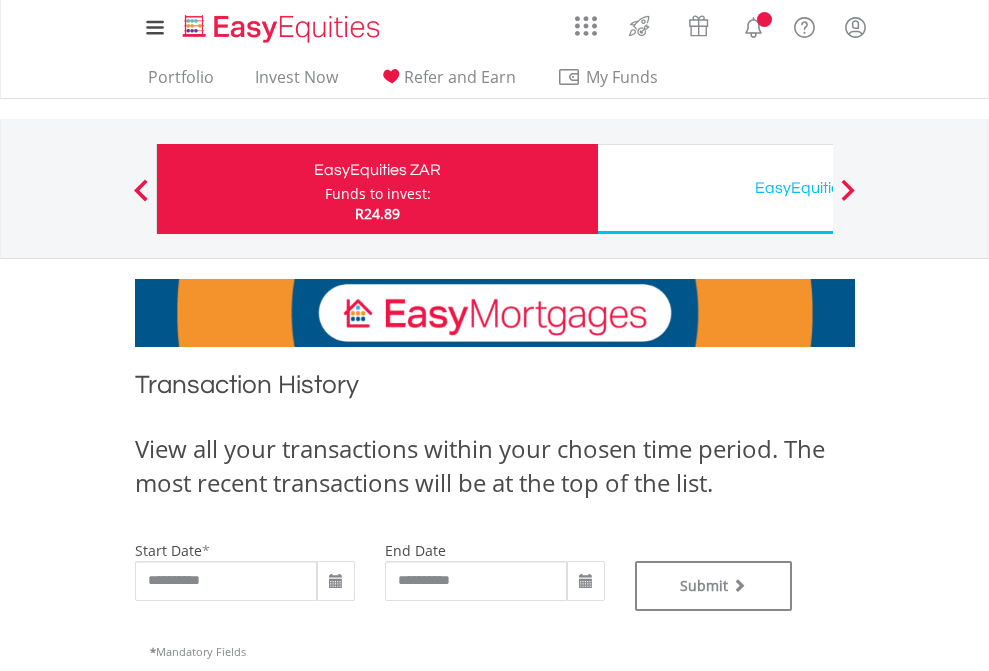 type on "**********" 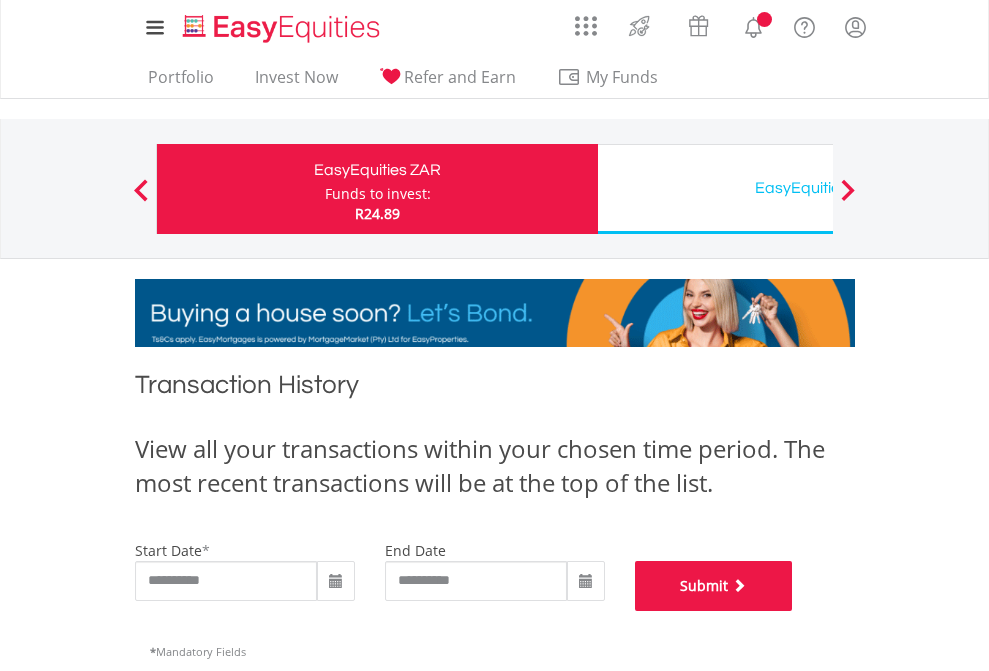 click on "Submit" at bounding box center [714, 586] 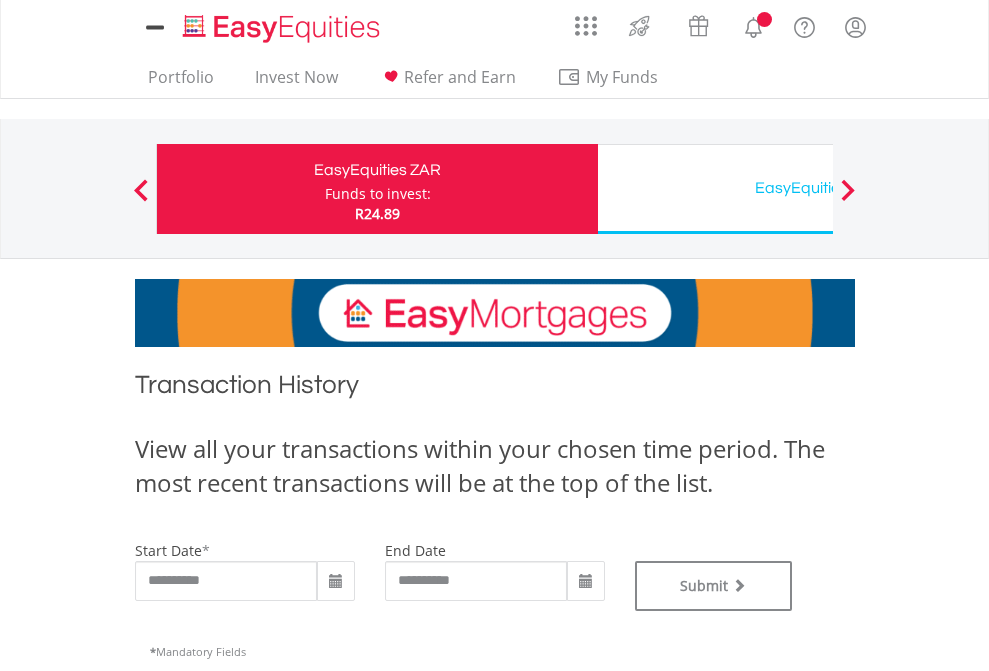 scroll, scrollTop: 0, scrollLeft: 0, axis: both 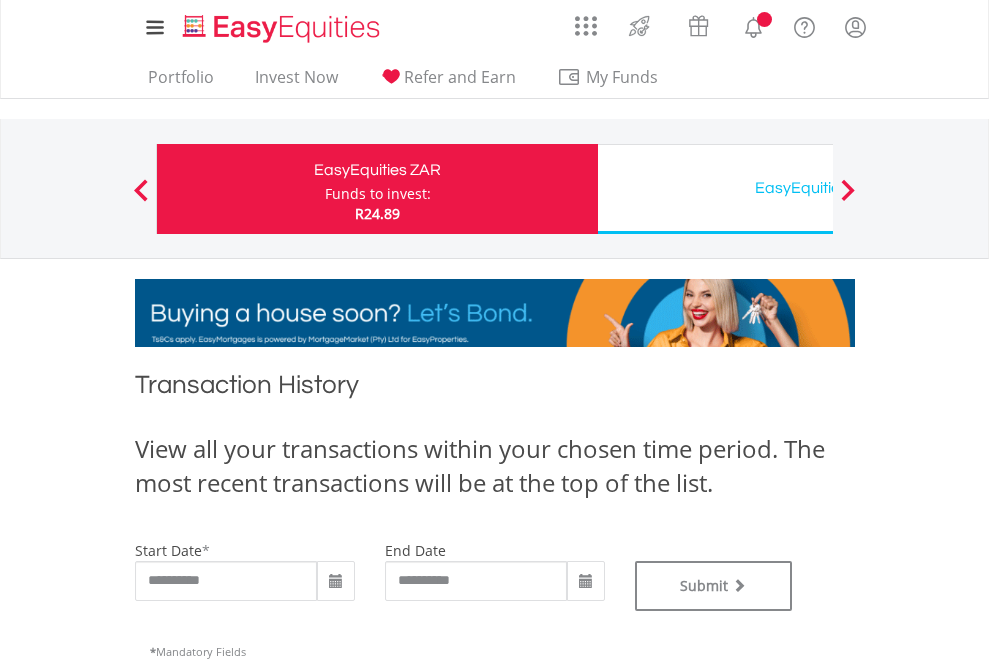 click on "EasyEquities USD" at bounding box center [818, 188] 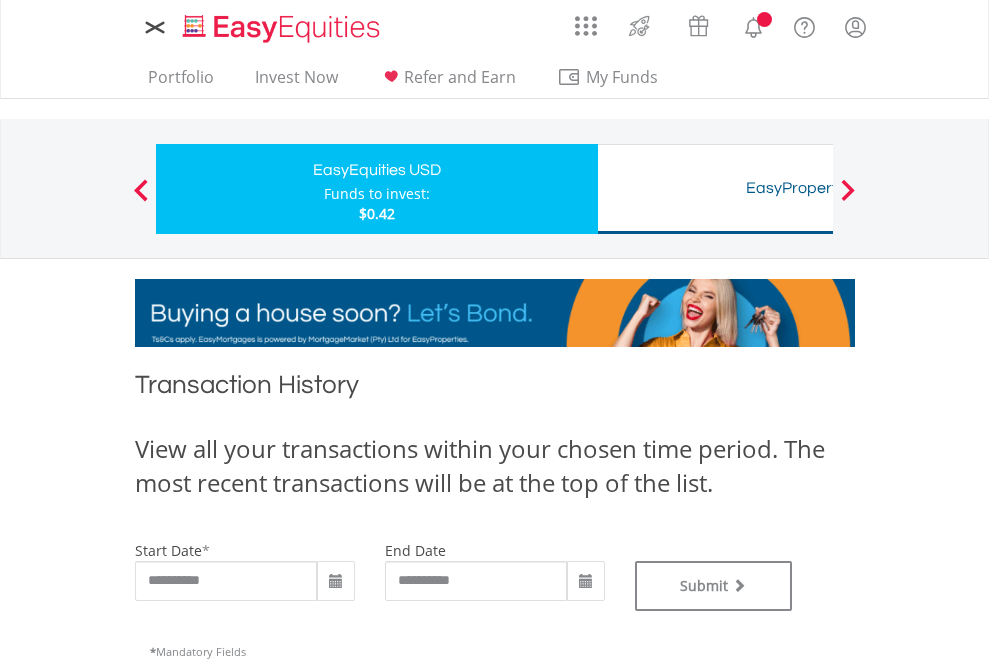 scroll, scrollTop: 0, scrollLeft: 0, axis: both 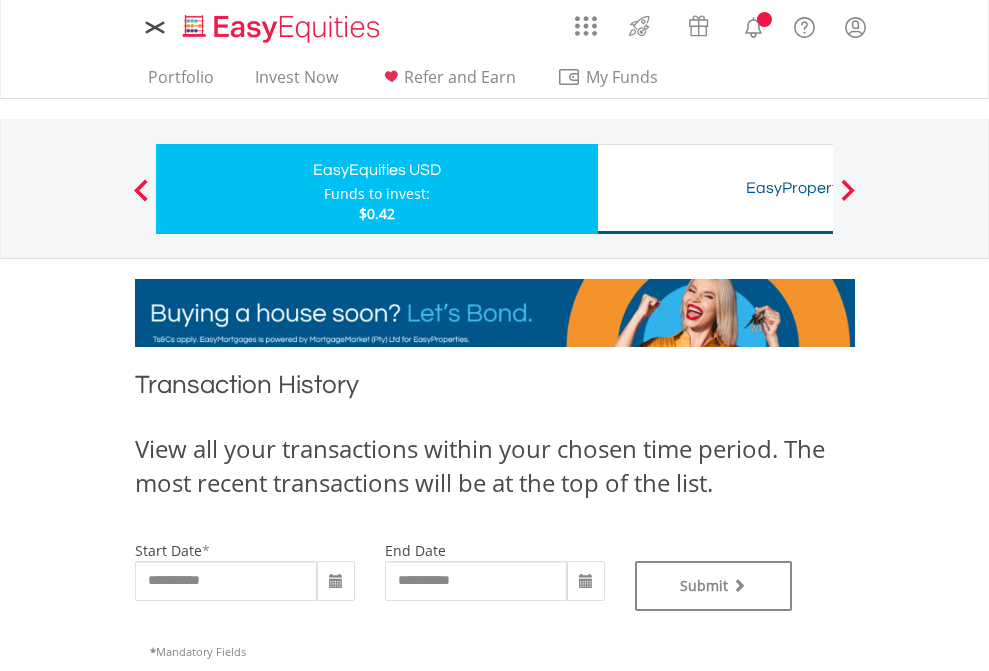 type on "**********" 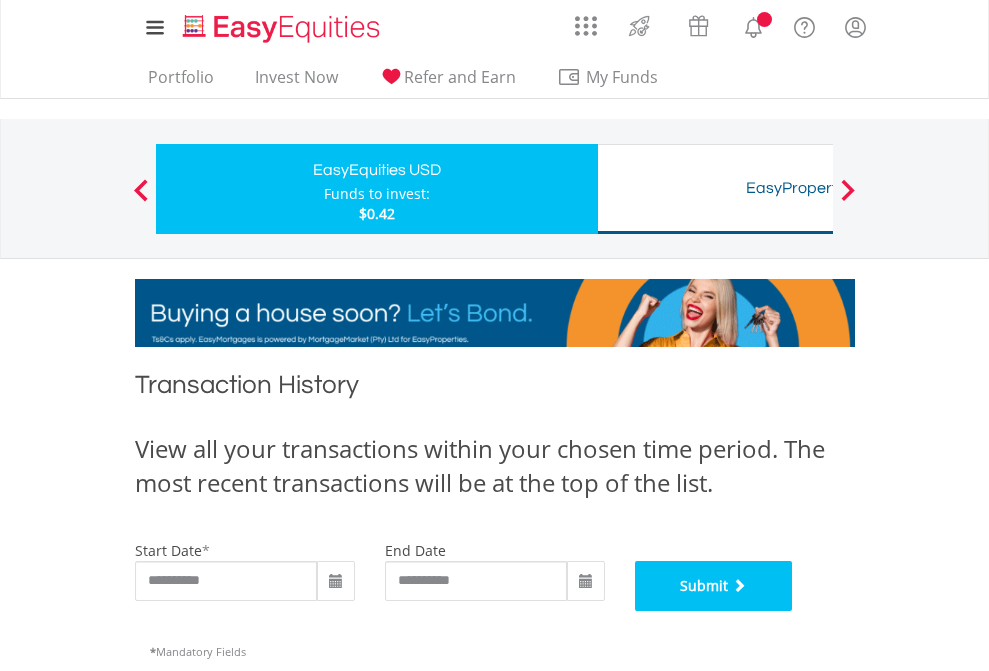 click on "Submit" at bounding box center [714, 586] 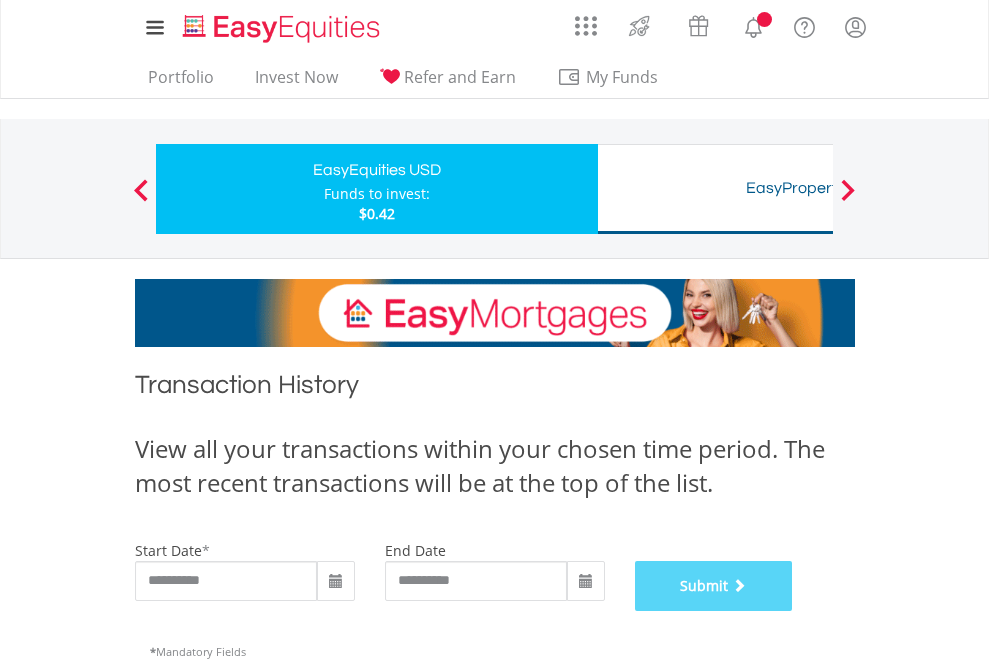 scroll, scrollTop: 811, scrollLeft: 0, axis: vertical 